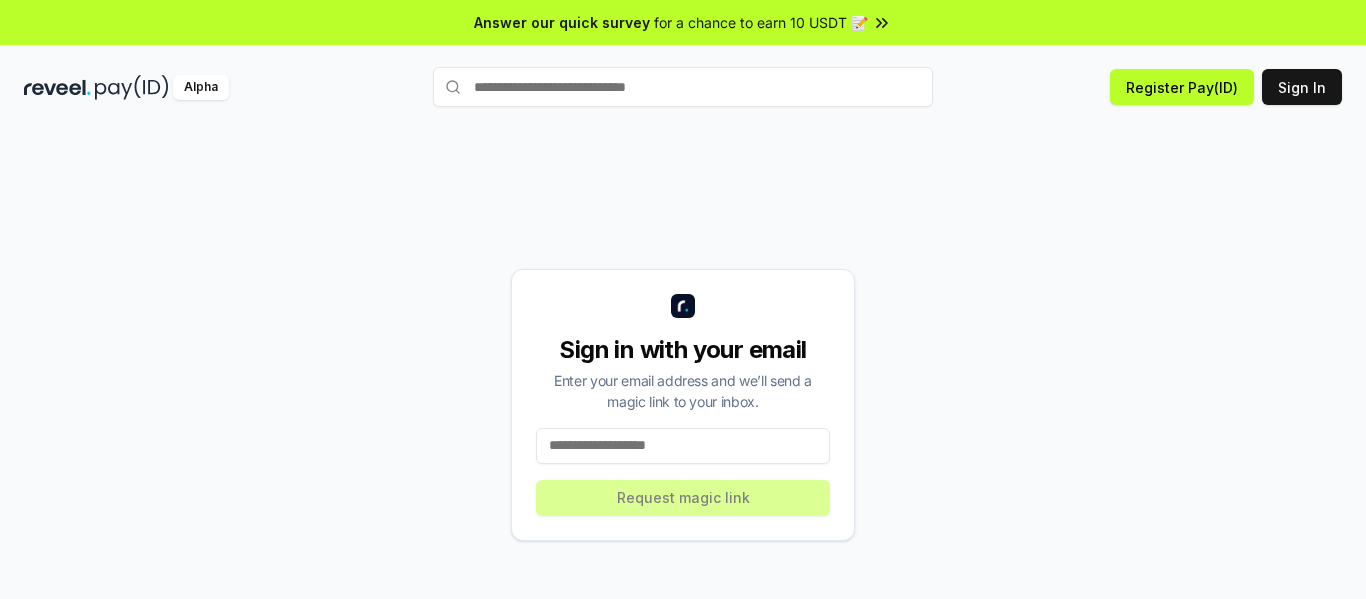 scroll, scrollTop: 0, scrollLeft: 0, axis: both 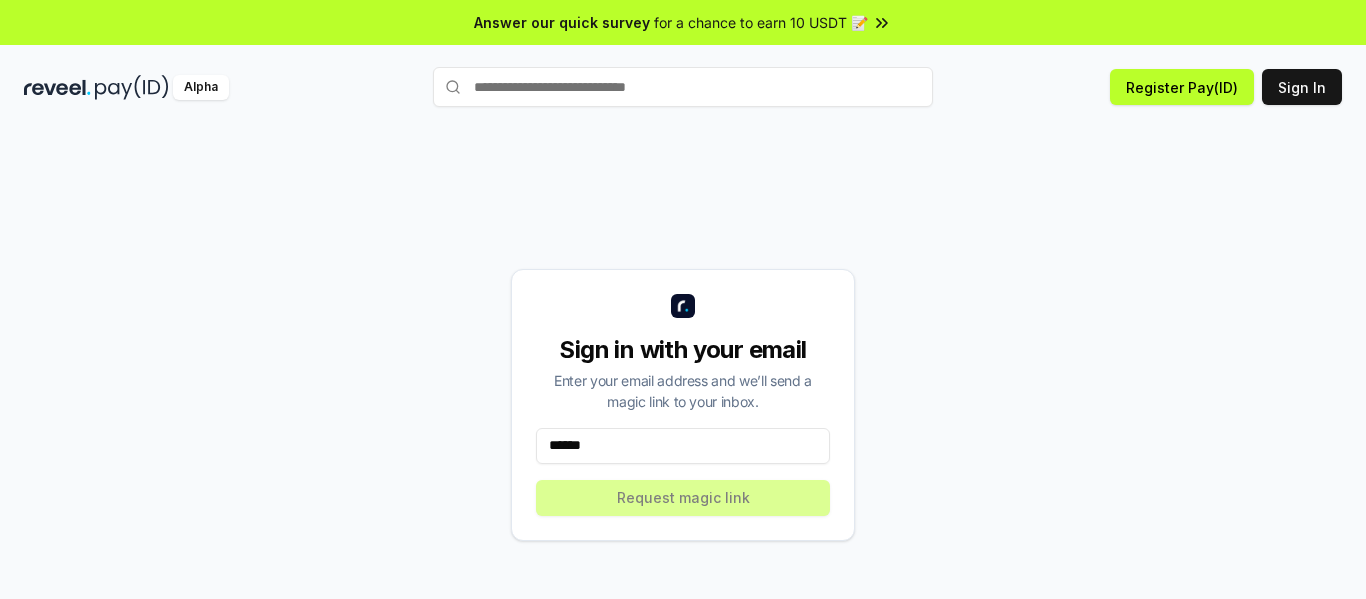 click on "******" at bounding box center [683, 446] 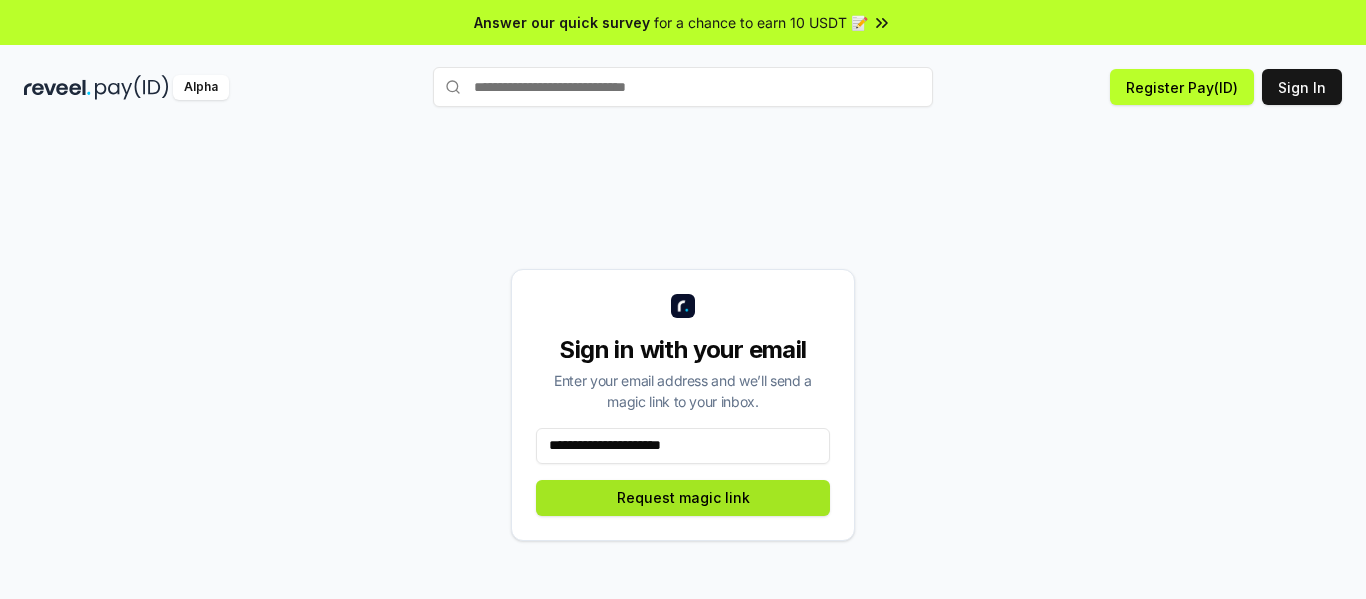 type on "**********" 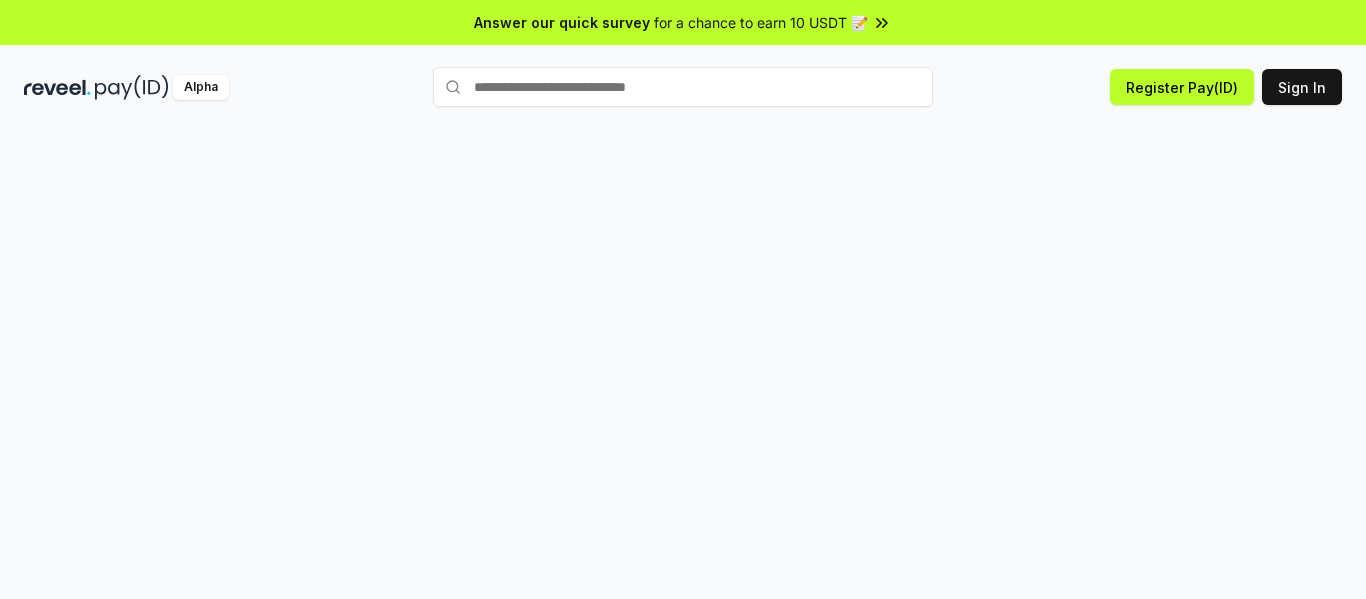 scroll, scrollTop: 0, scrollLeft: 0, axis: both 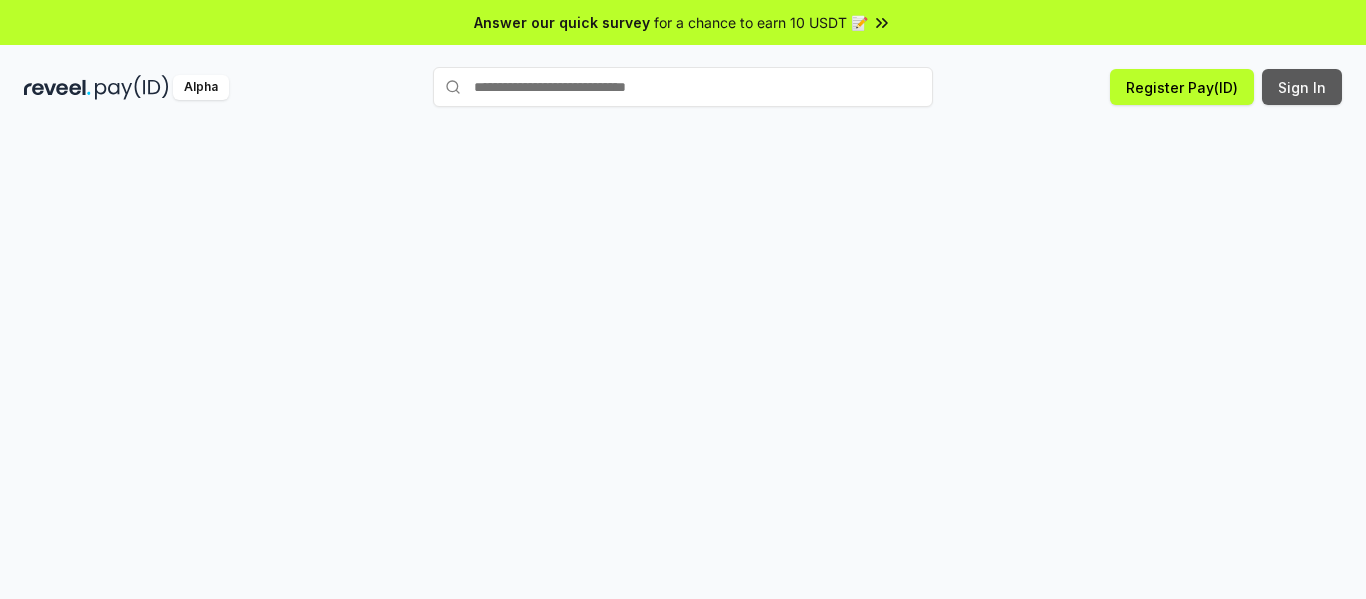 click on "Sign In" at bounding box center (1302, 87) 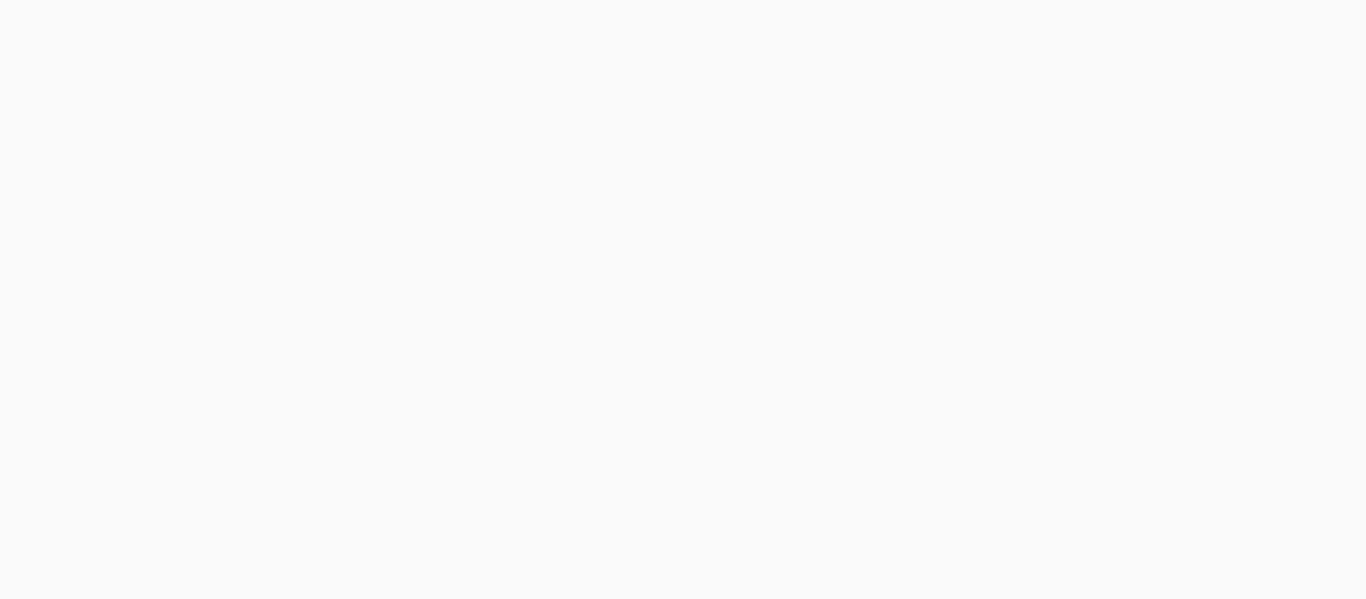 scroll, scrollTop: 0, scrollLeft: 0, axis: both 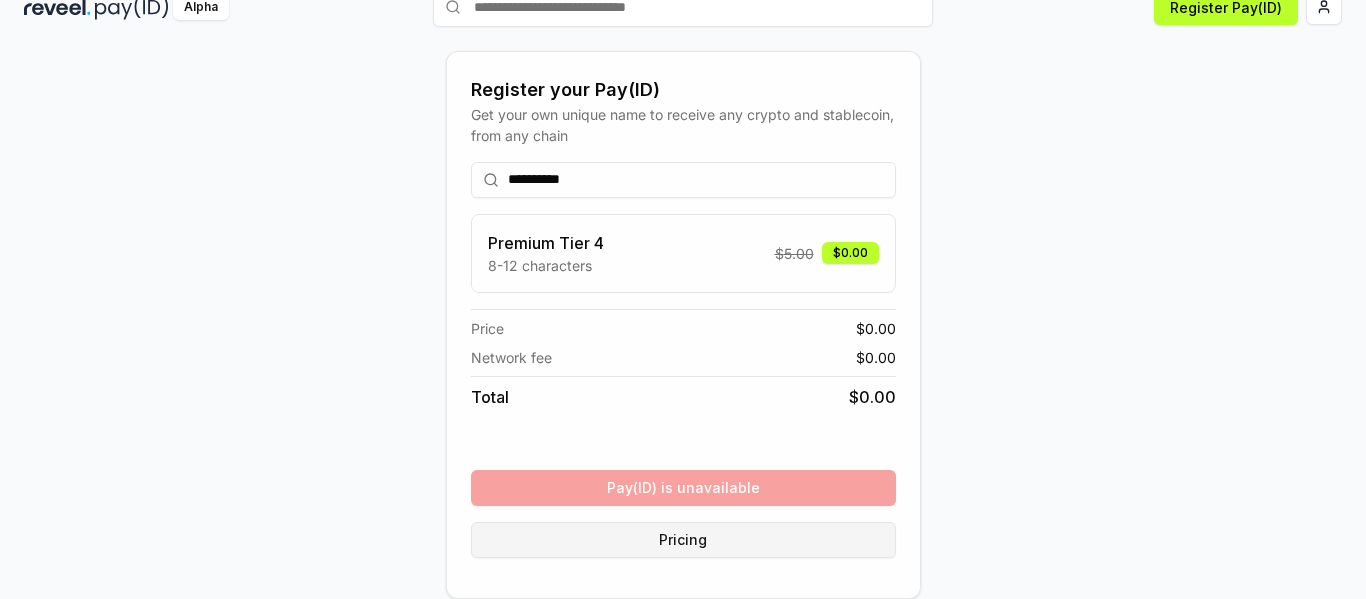 type on "**********" 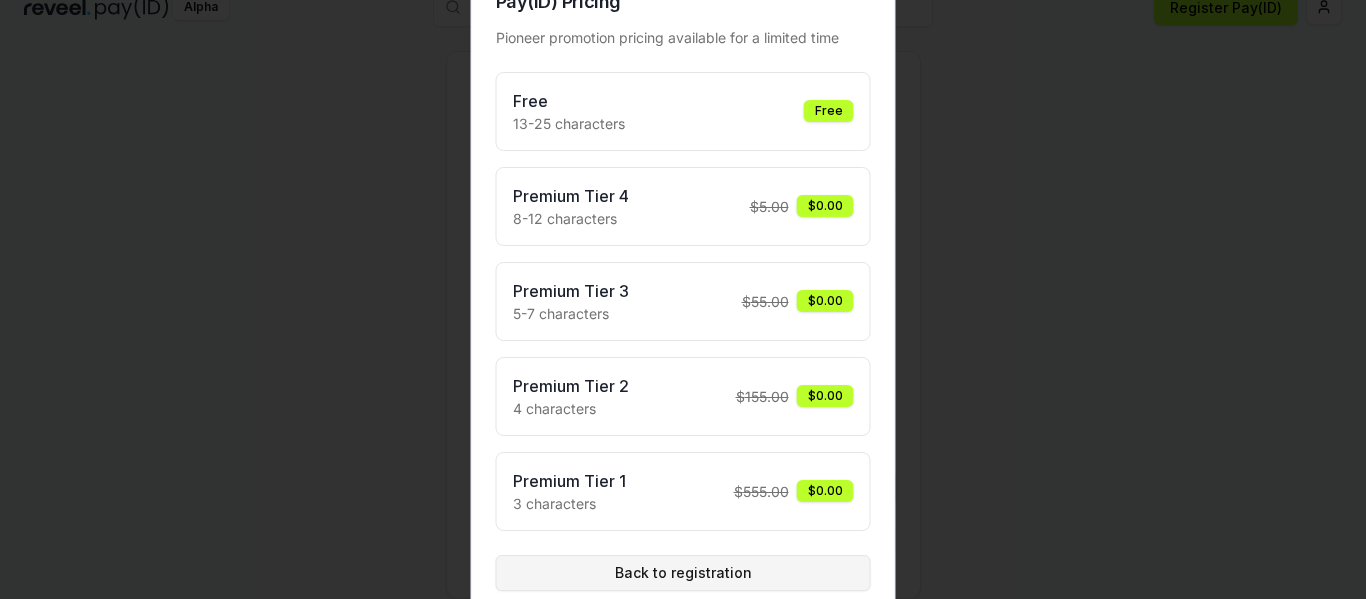 click on "Back to registration" at bounding box center (683, 573) 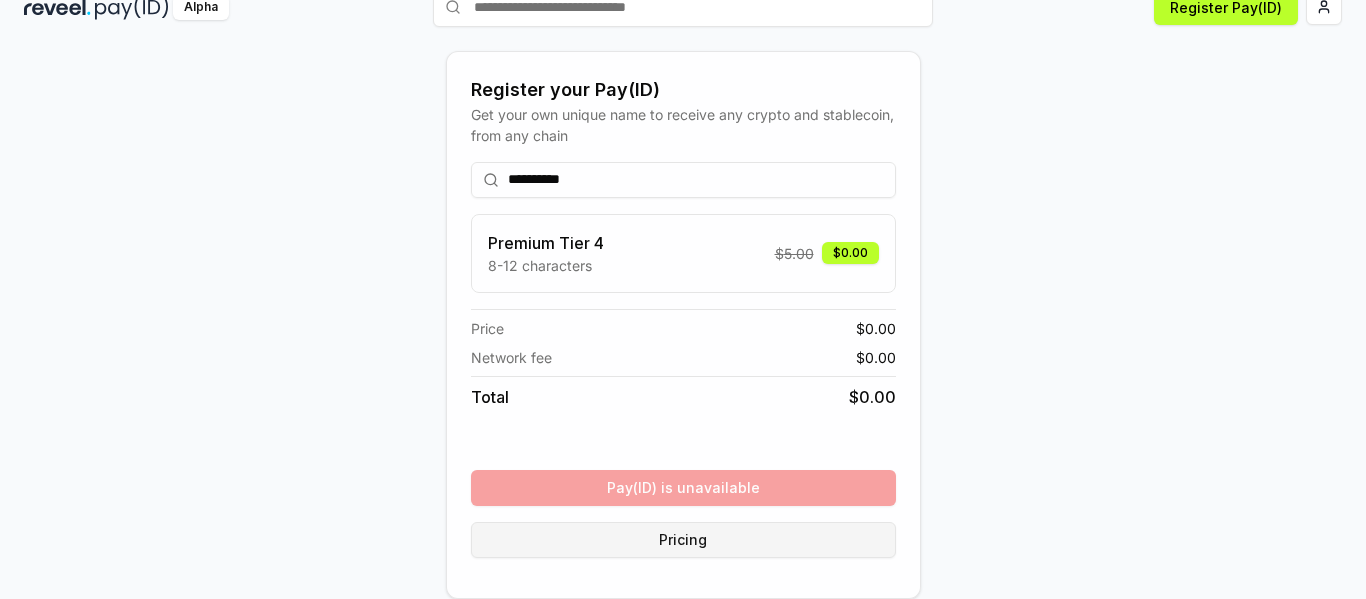 click on "Pricing" at bounding box center [683, 540] 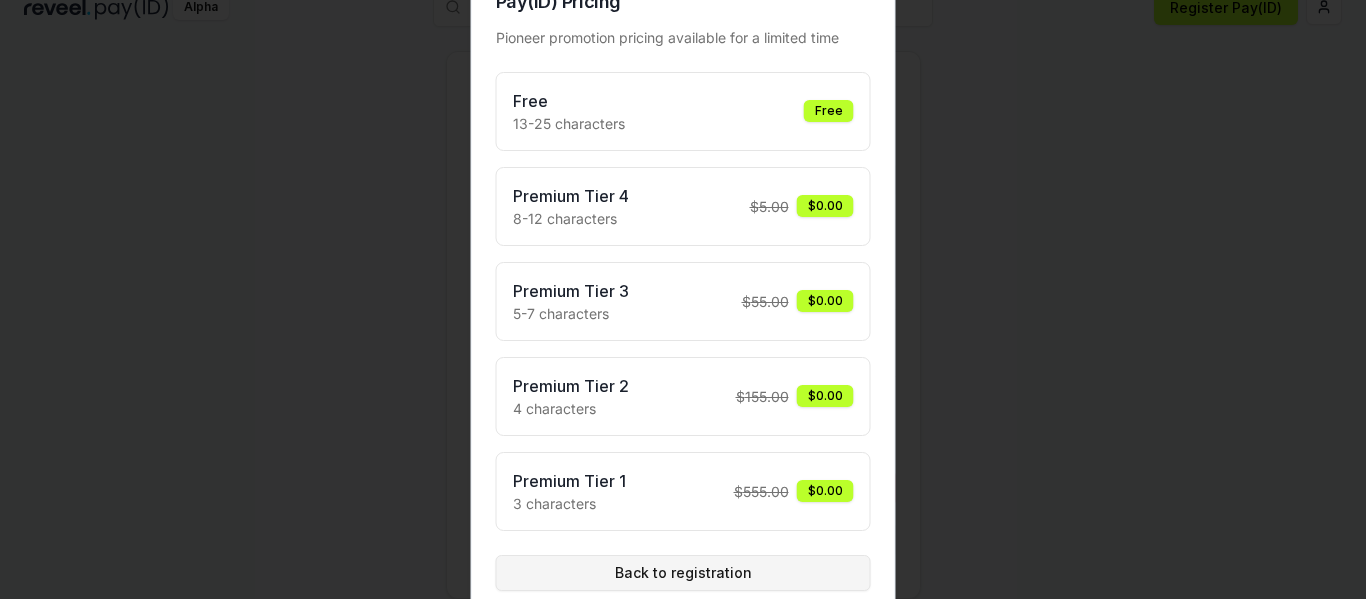 click on "Back to registration" at bounding box center [683, 573] 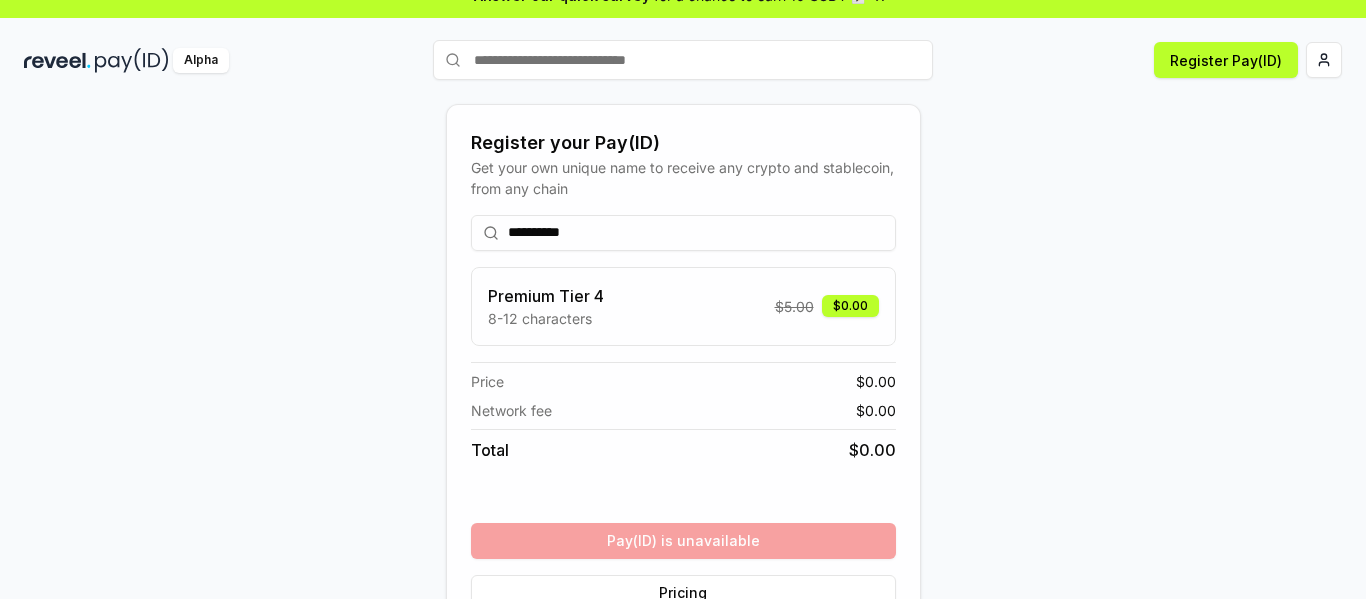 scroll, scrollTop: 0, scrollLeft: 0, axis: both 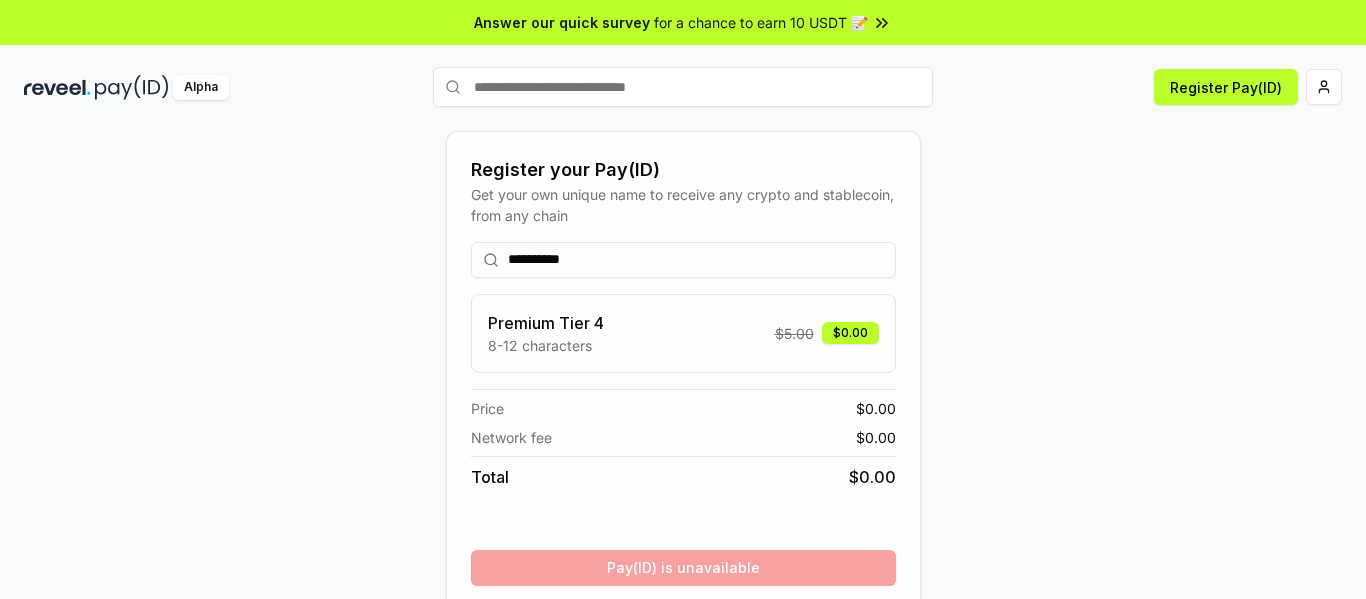 click at bounding box center (683, 87) 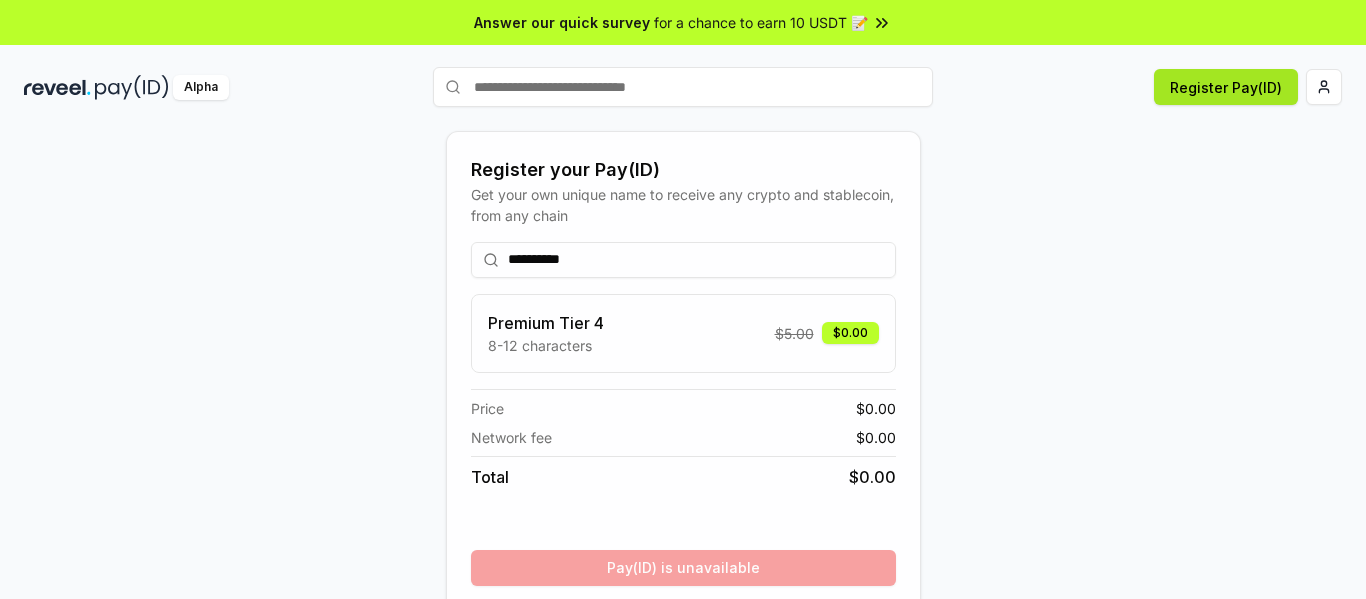 click on "Register Pay(ID)" at bounding box center (1226, 87) 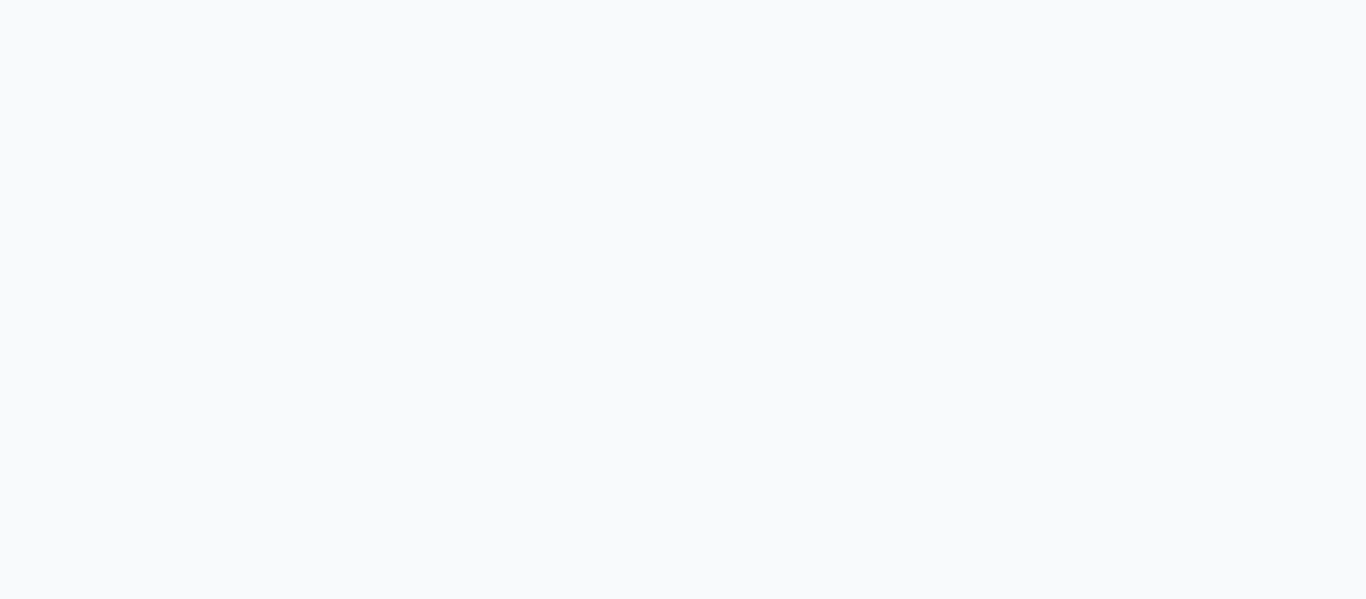 scroll, scrollTop: 0, scrollLeft: 0, axis: both 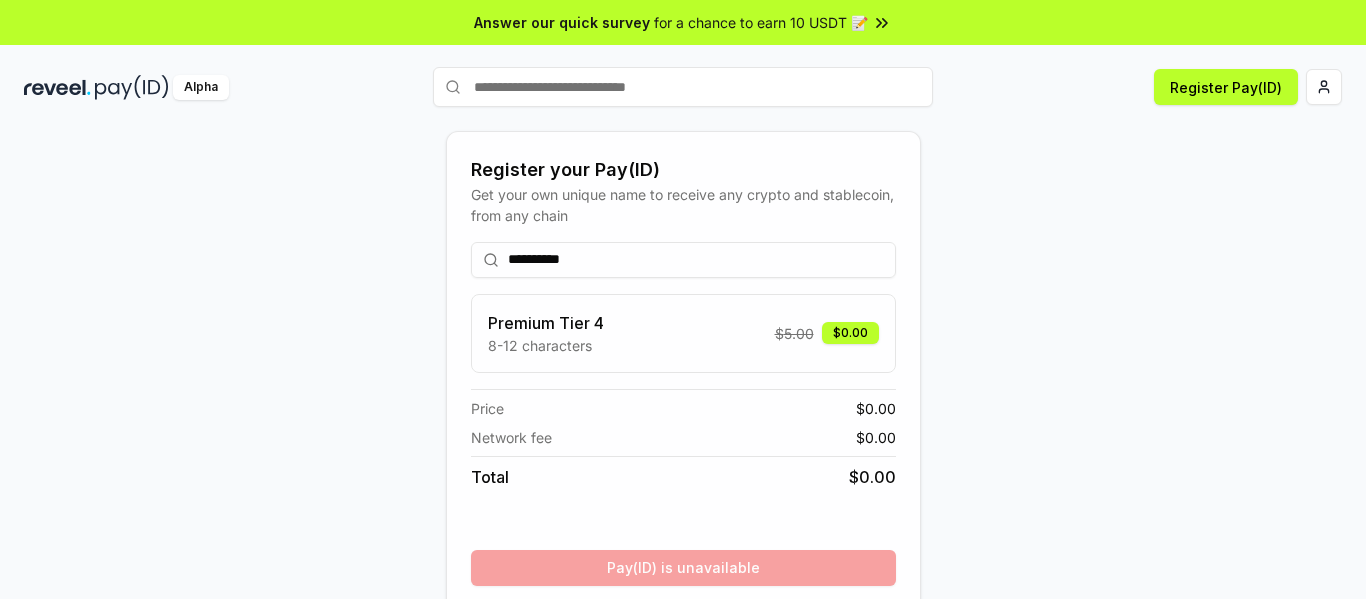 type on "**********" 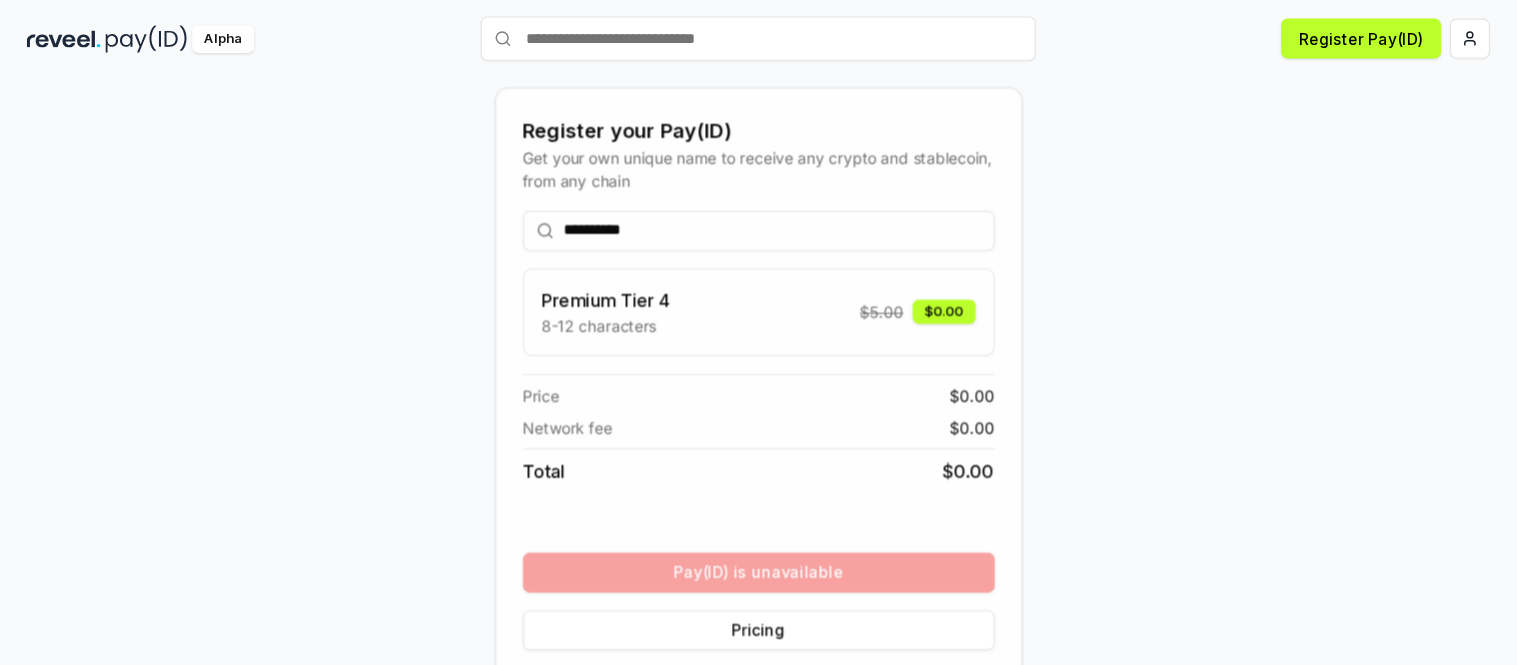 scroll, scrollTop: 80, scrollLeft: 0, axis: vertical 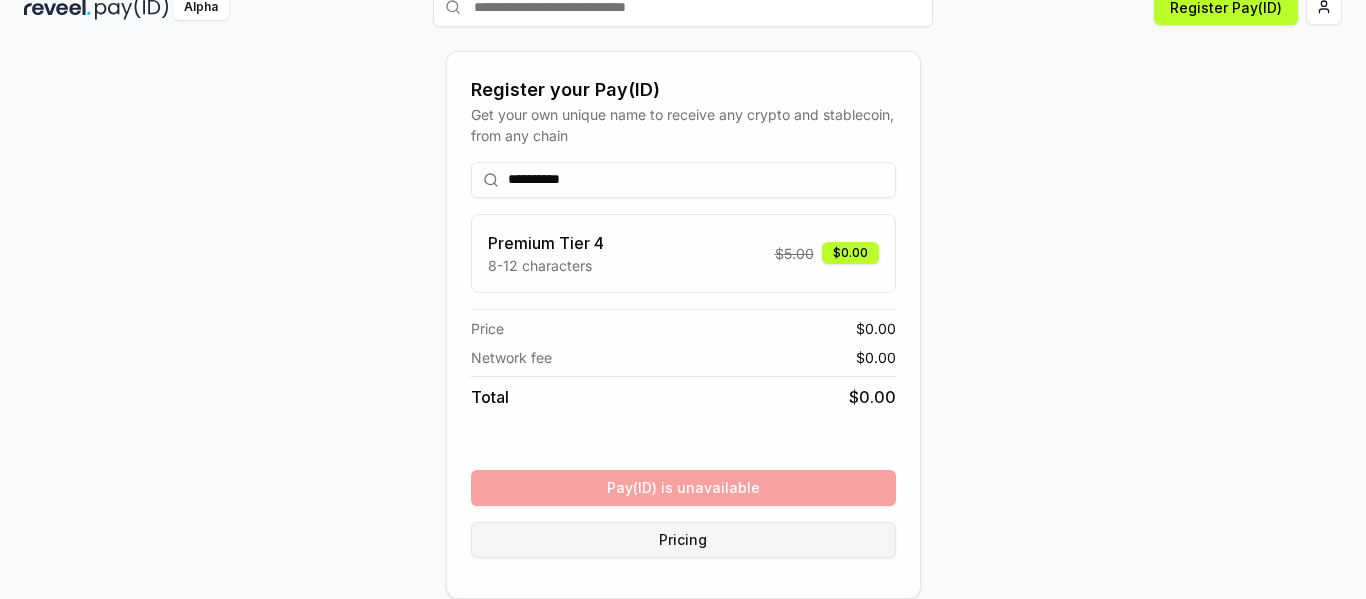 click on "Pricing" at bounding box center [683, 540] 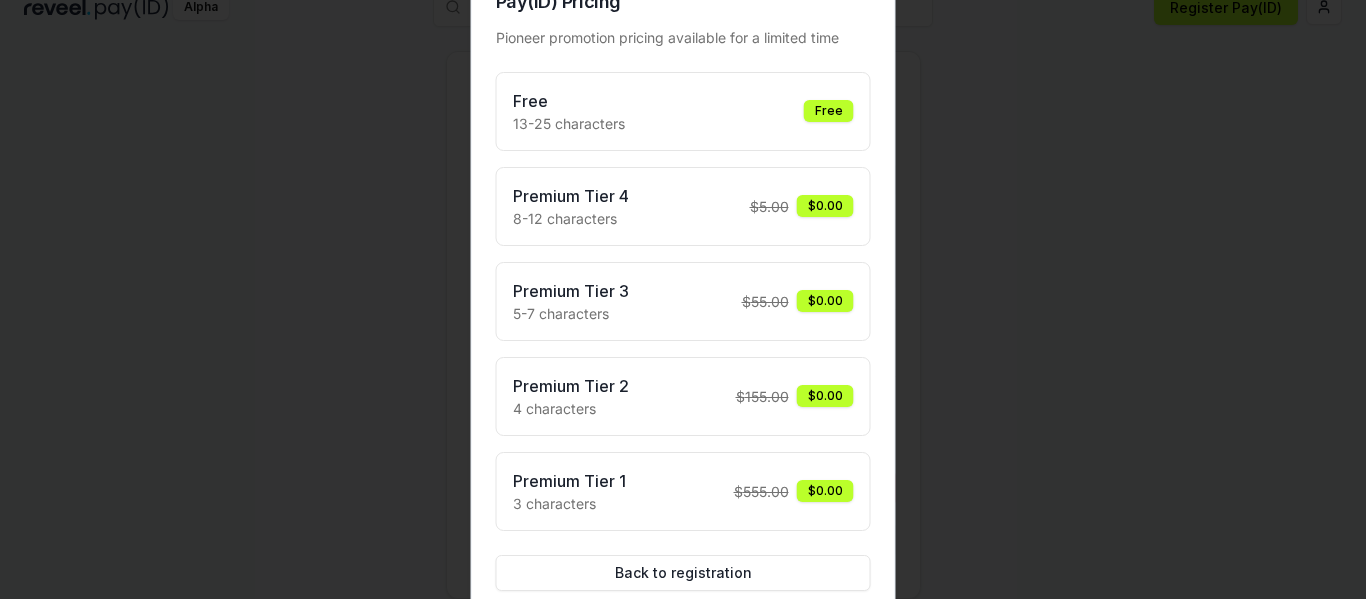 click on "Free 13-25 characters Free" at bounding box center [683, 111] 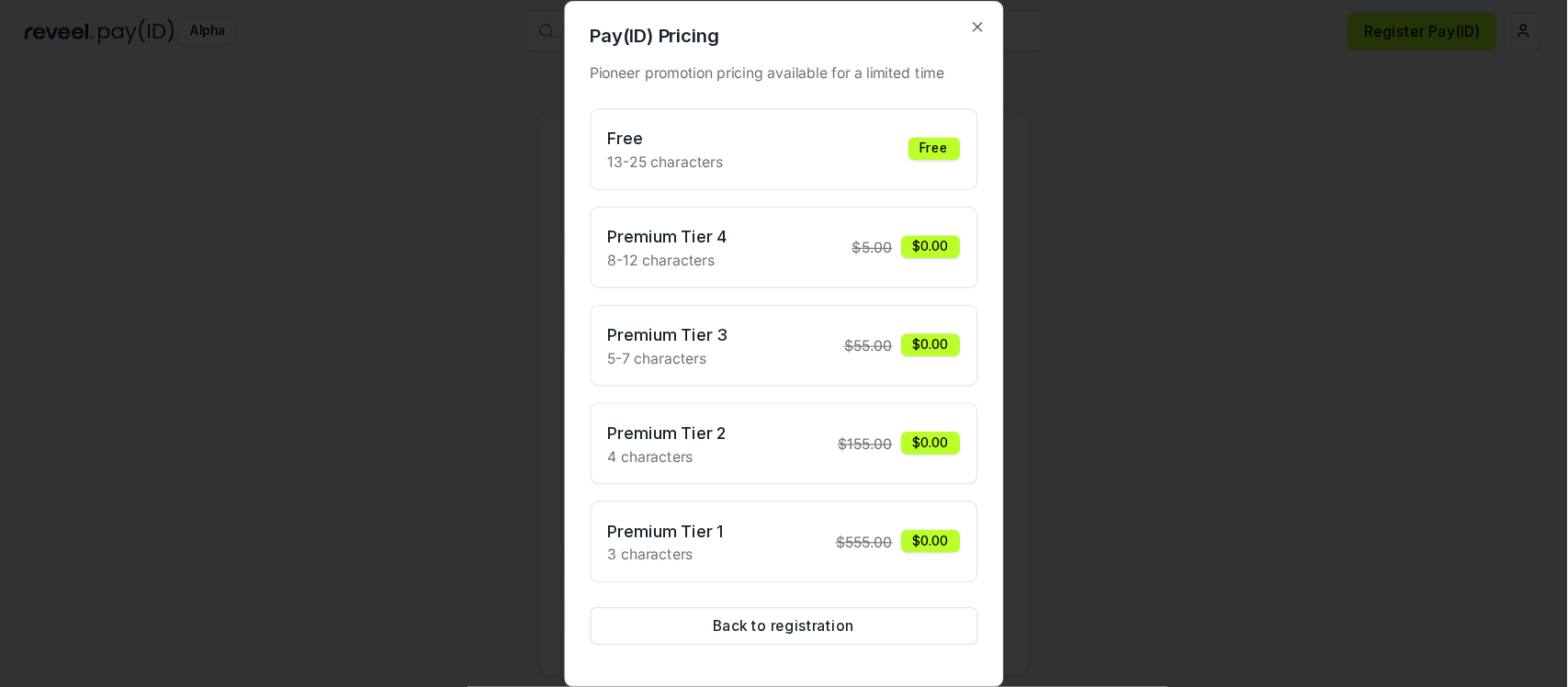 scroll, scrollTop: 44, scrollLeft: 0, axis: vertical 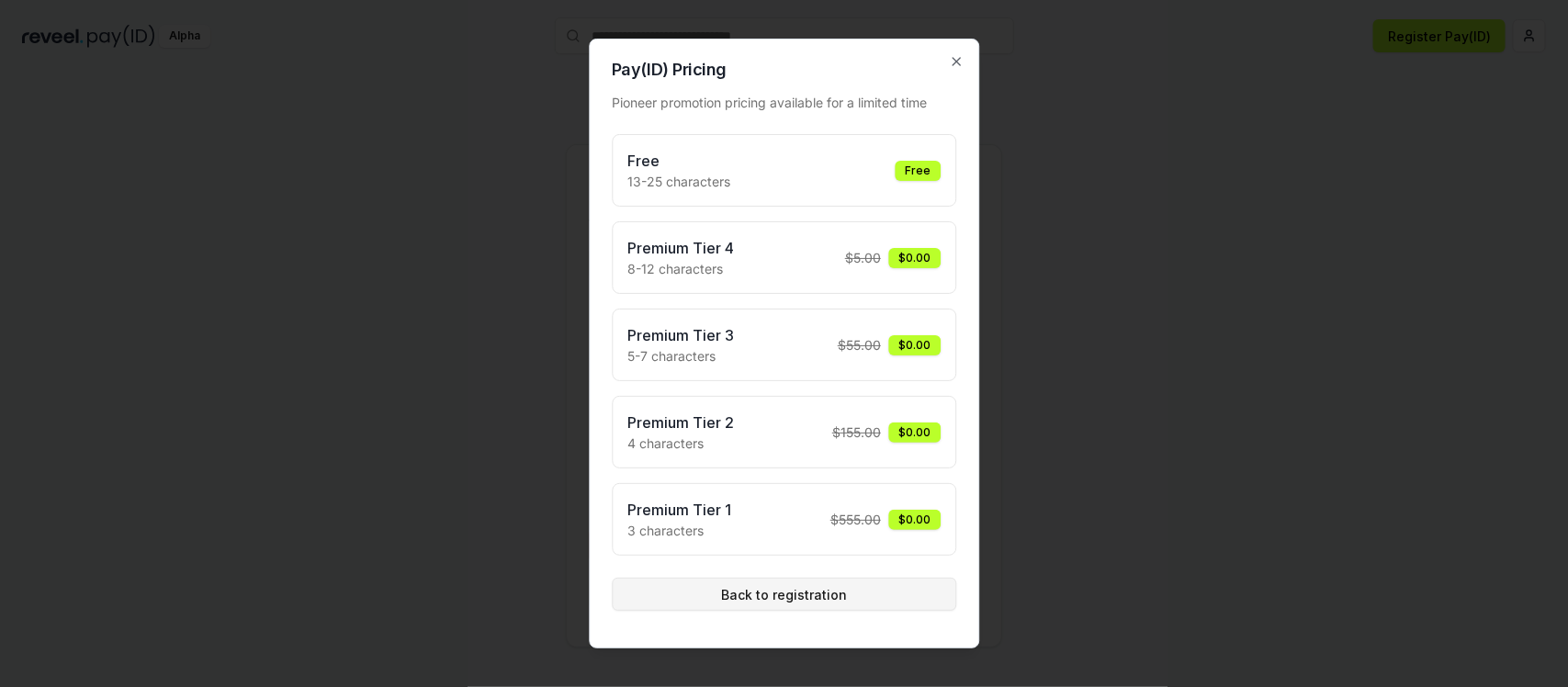 click on "Back to registration" at bounding box center (784, 594) 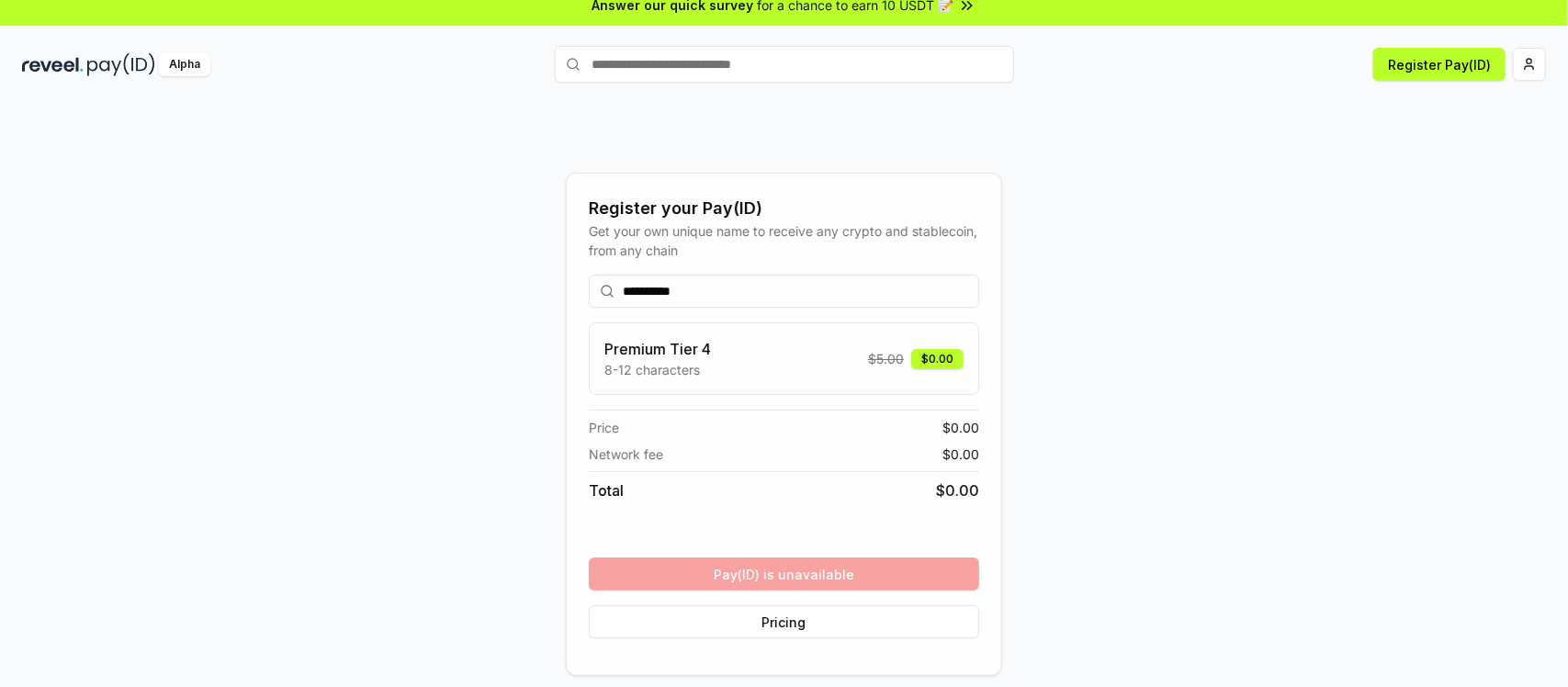 scroll, scrollTop: 0, scrollLeft: 0, axis: both 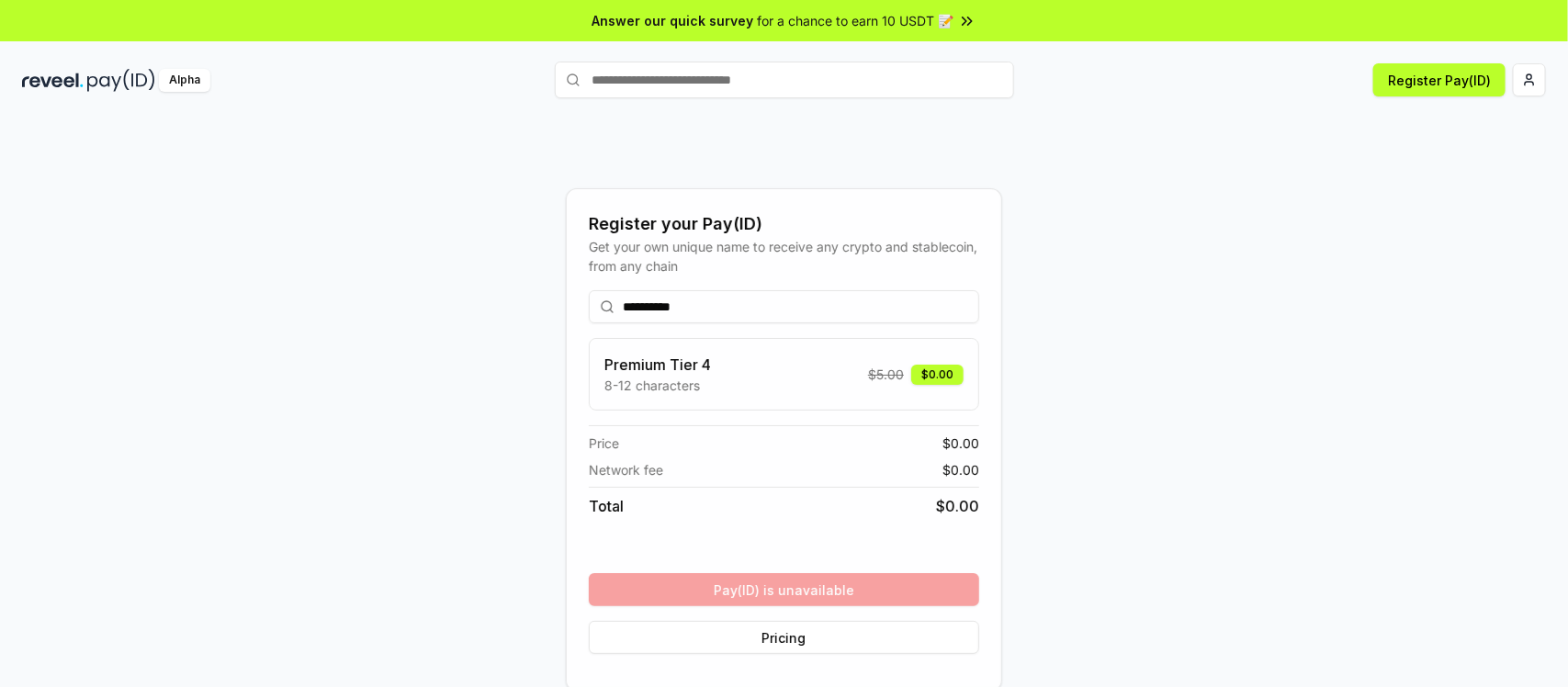 click at bounding box center (784, 80) 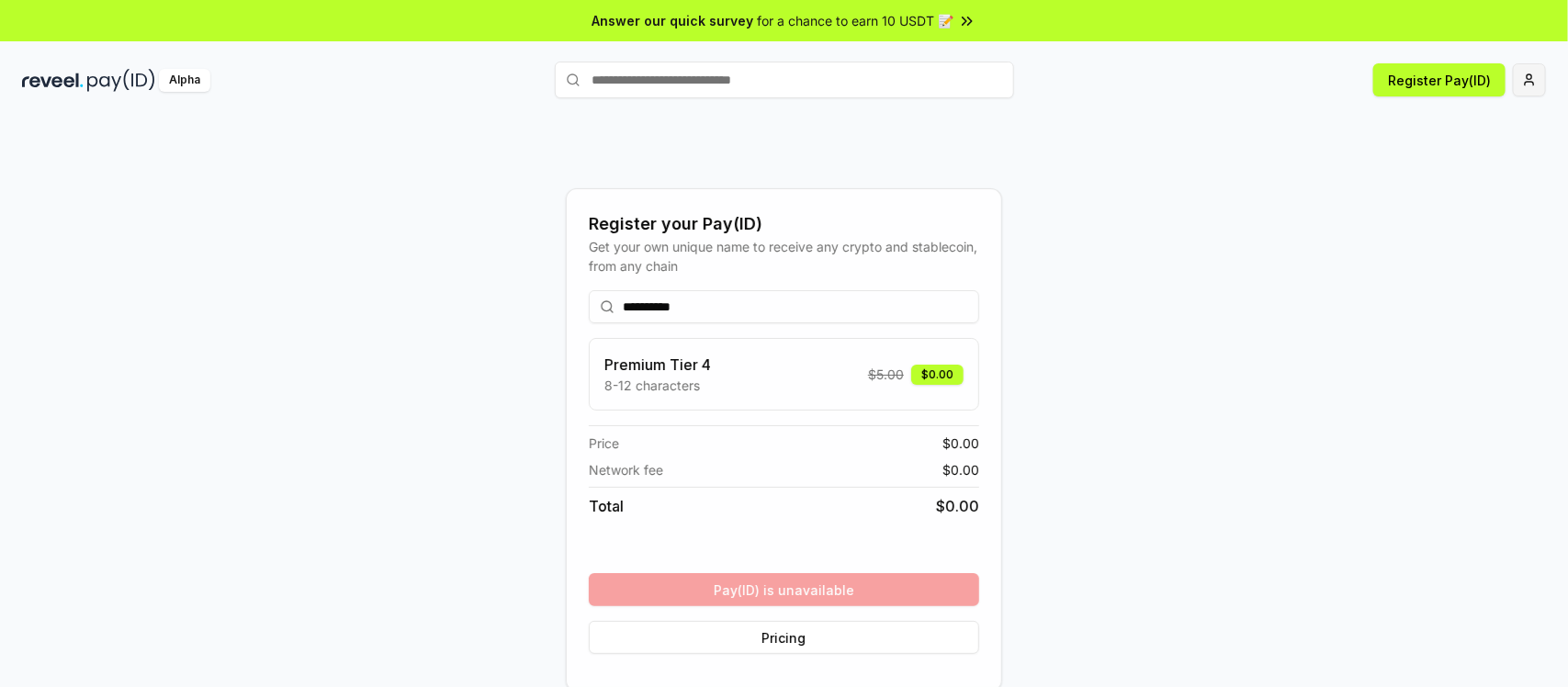 click on "**********" at bounding box center [784, 344] 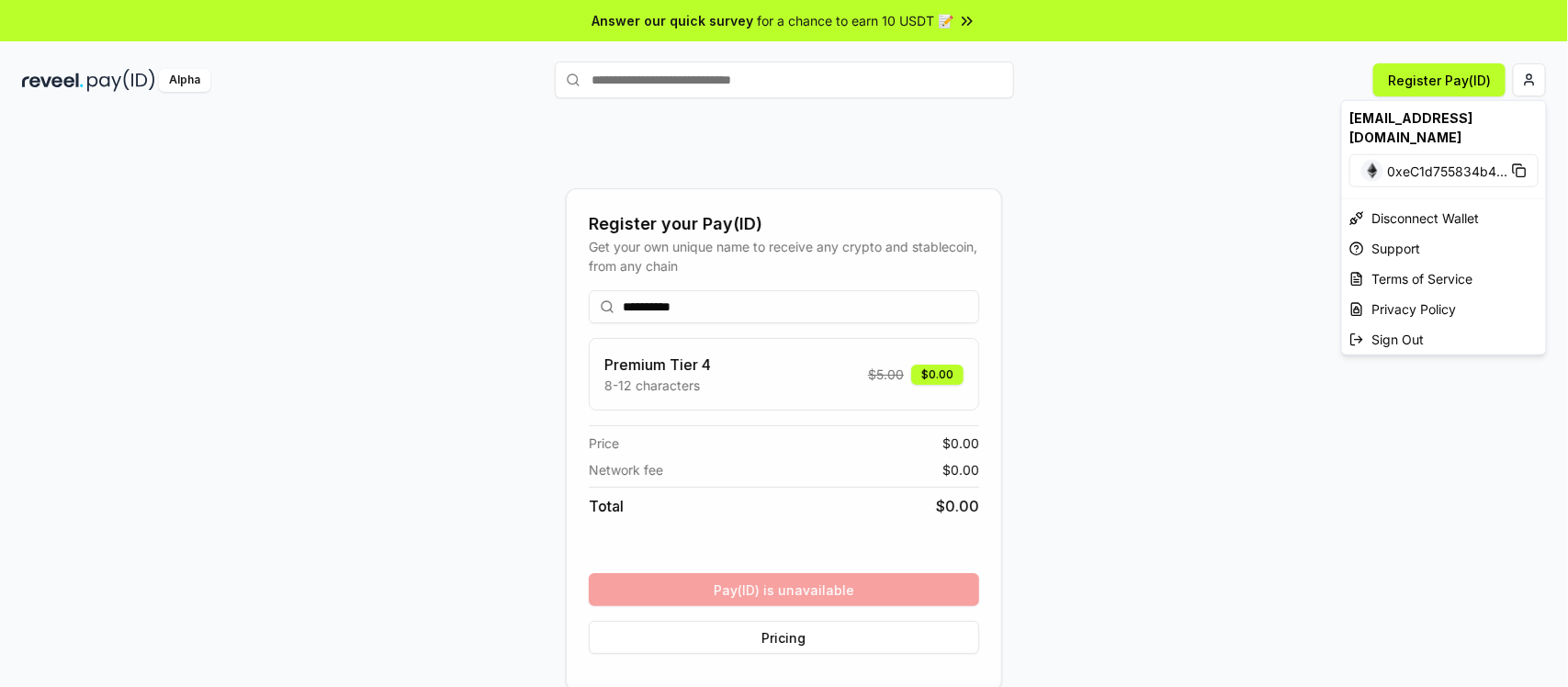 click on "**********" at bounding box center [784, 344] 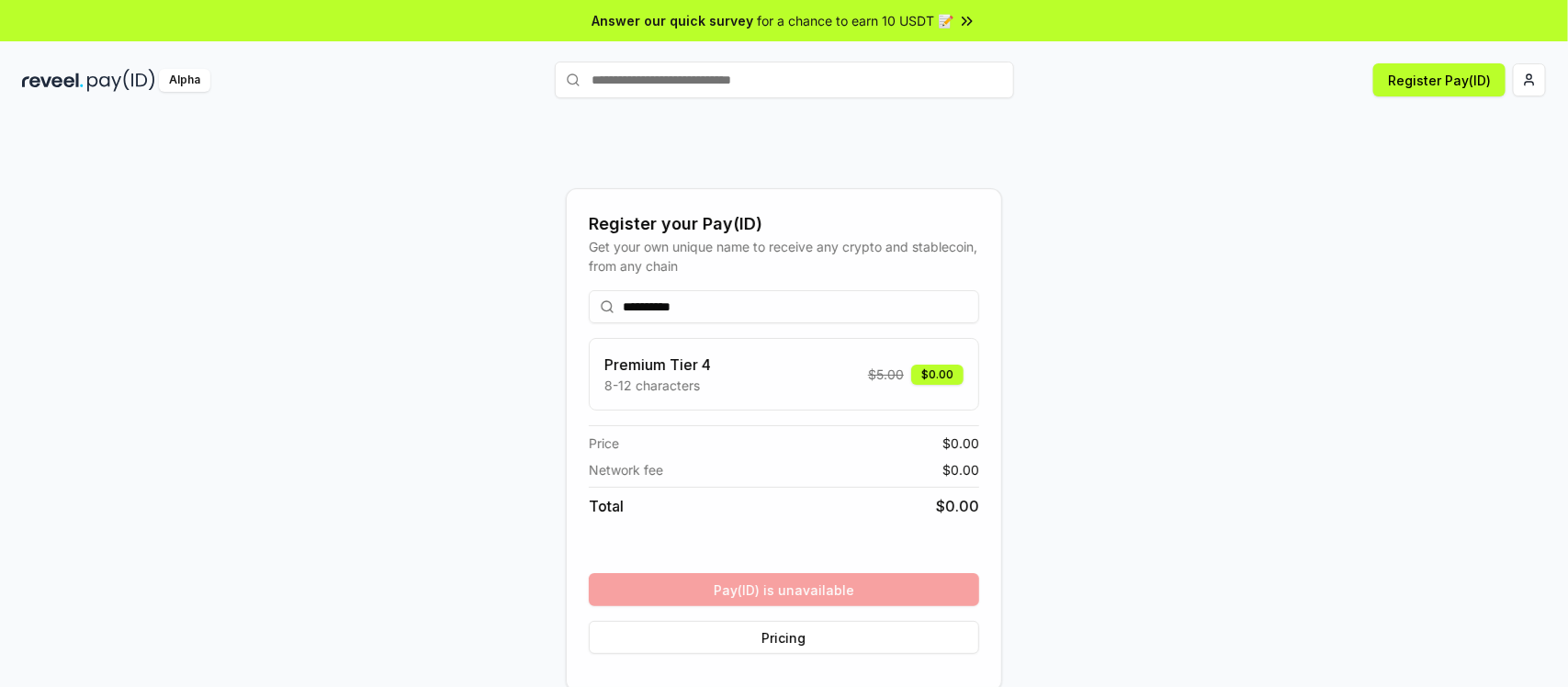 click on "Register Pay(ID)" at bounding box center (1439, 80) 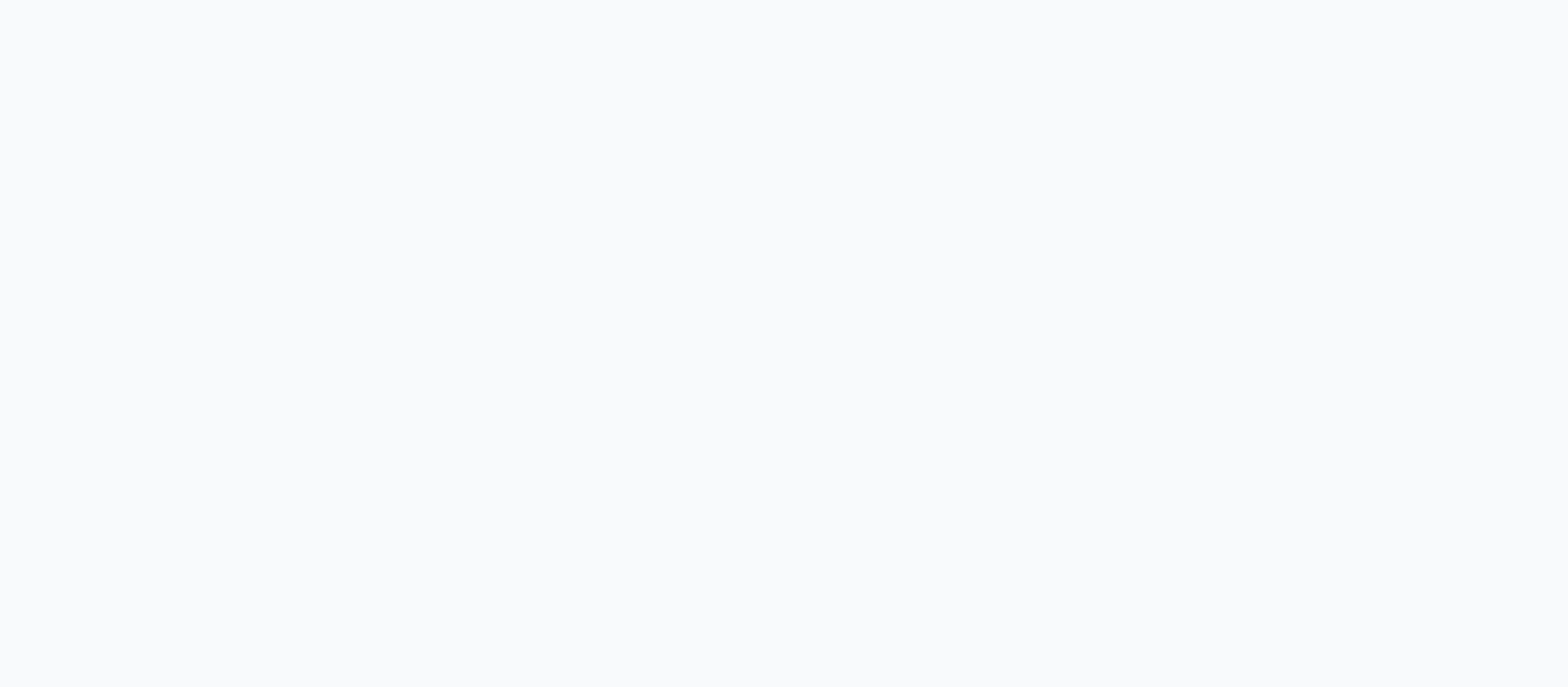 scroll, scrollTop: 0, scrollLeft: 0, axis: both 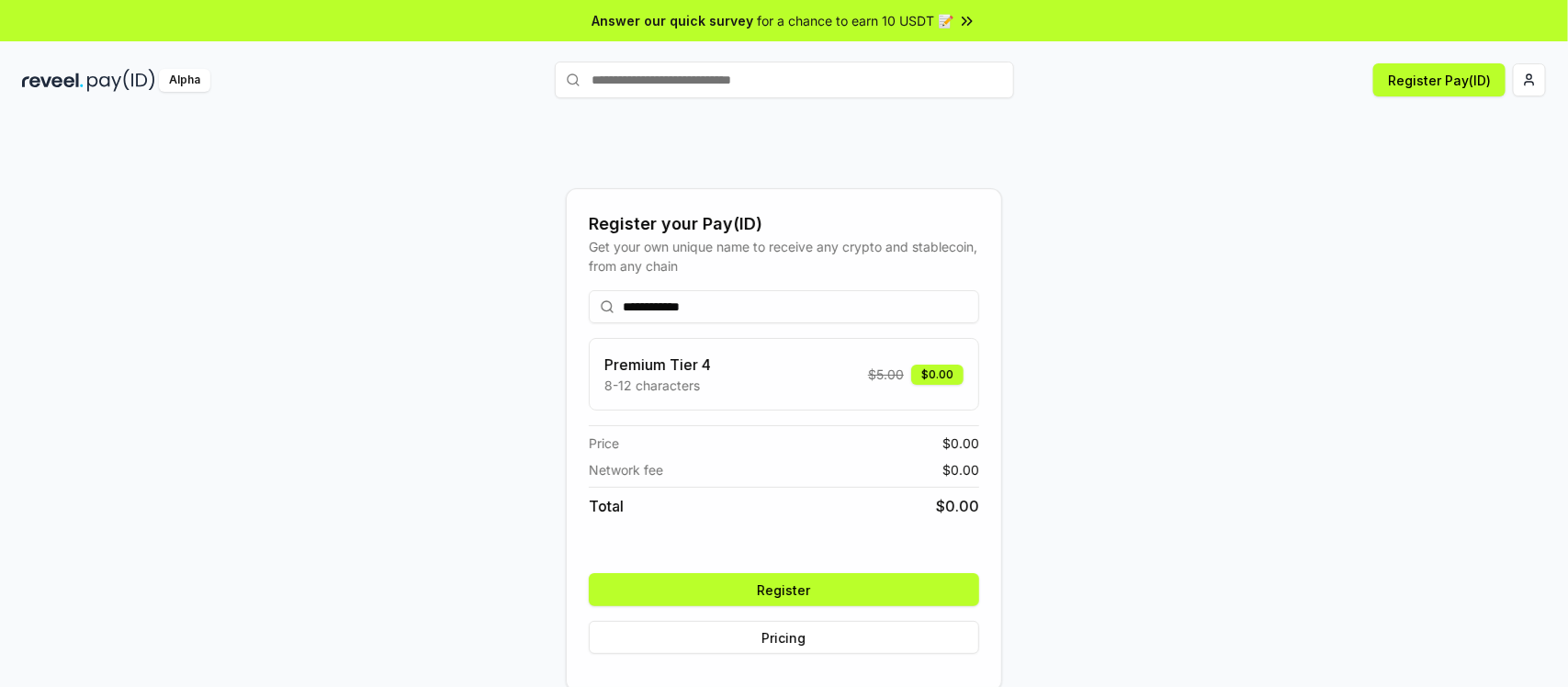type on "**********" 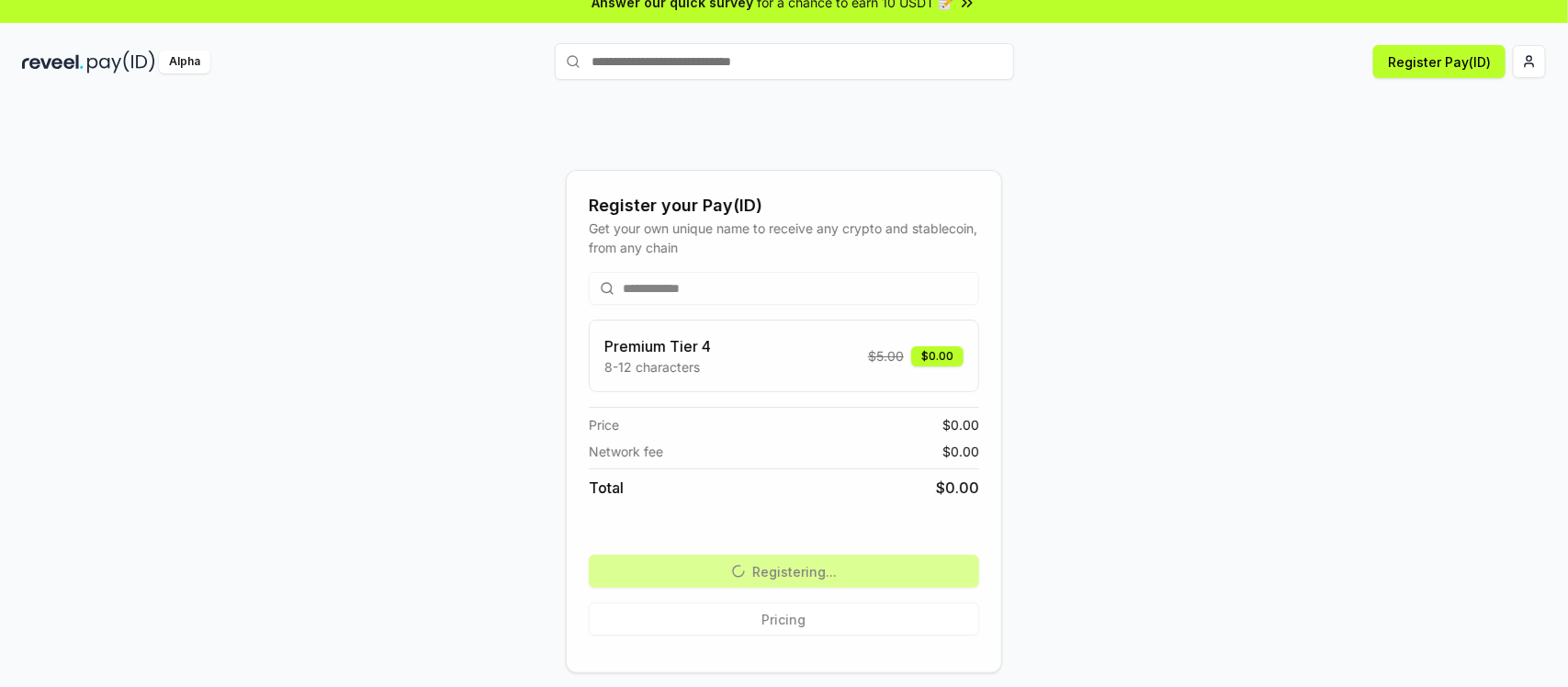 scroll, scrollTop: 0, scrollLeft: 0, axis: both 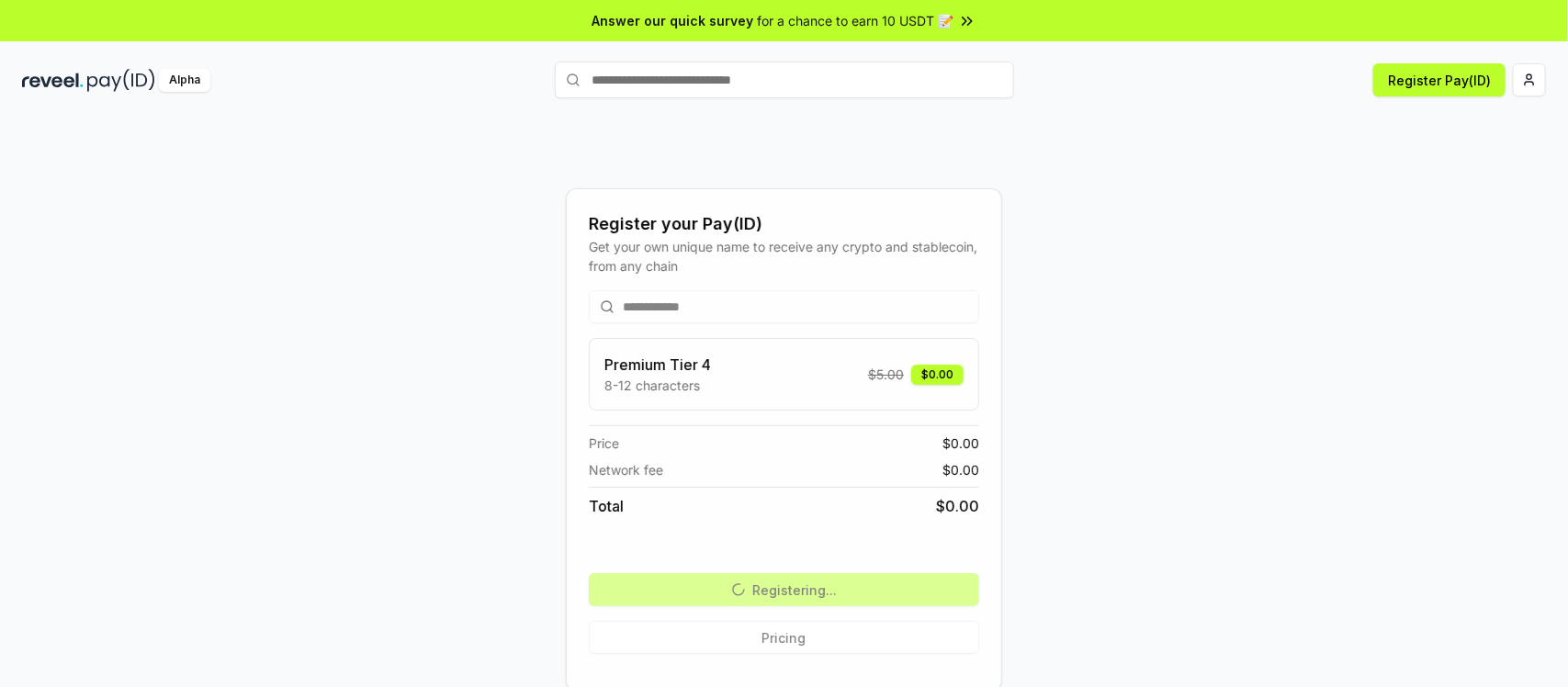 click on "**********" at bounding box center (784, 472) 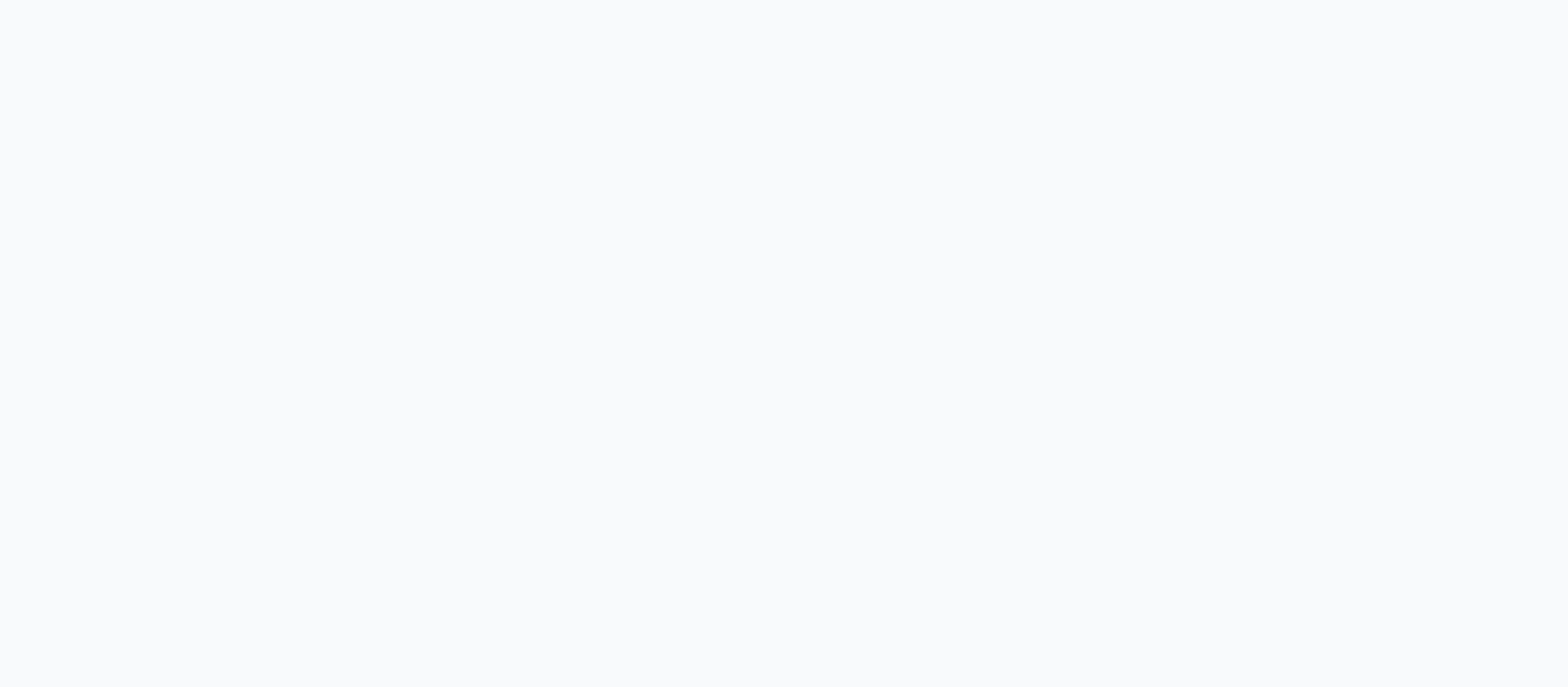 scroll, scrollTop: 0, scrollLeft: 0, axis: both 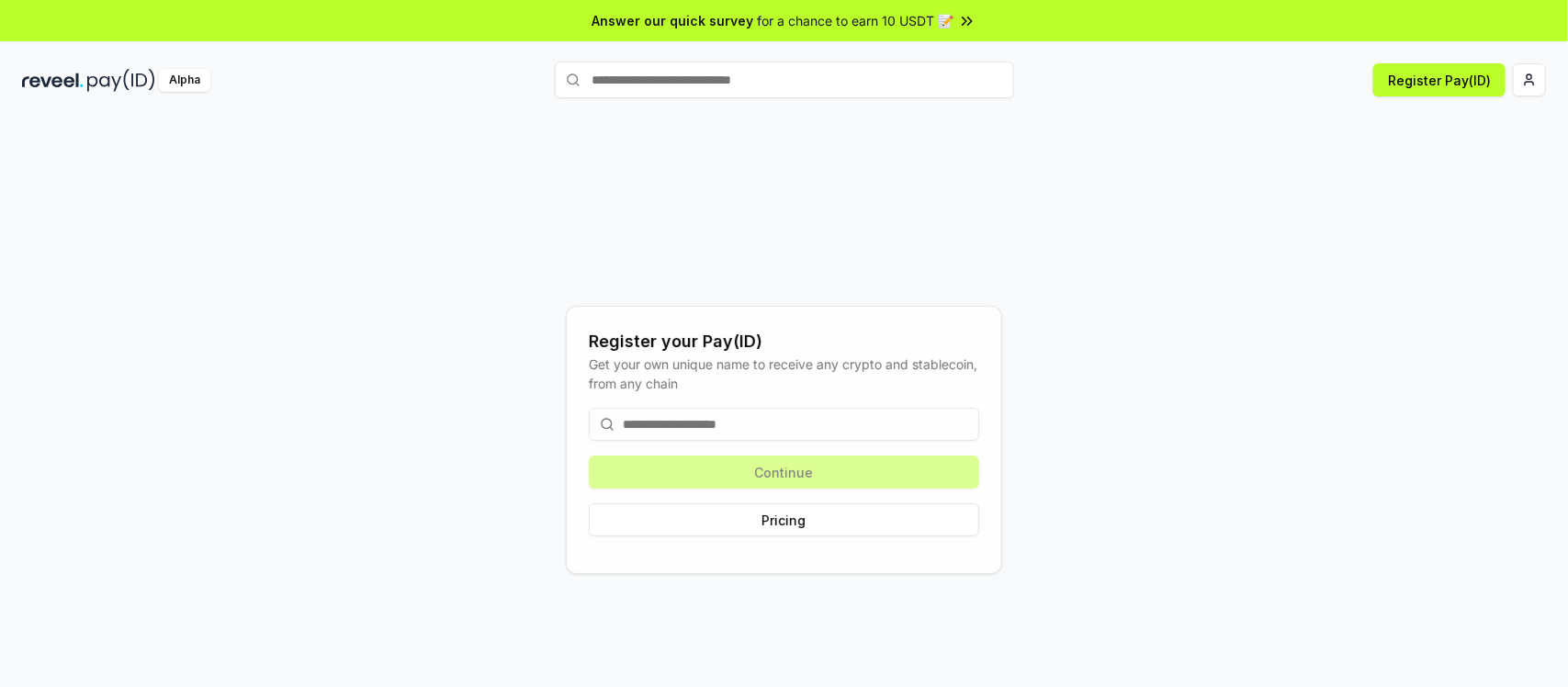 click at bounding box center [784, 424] 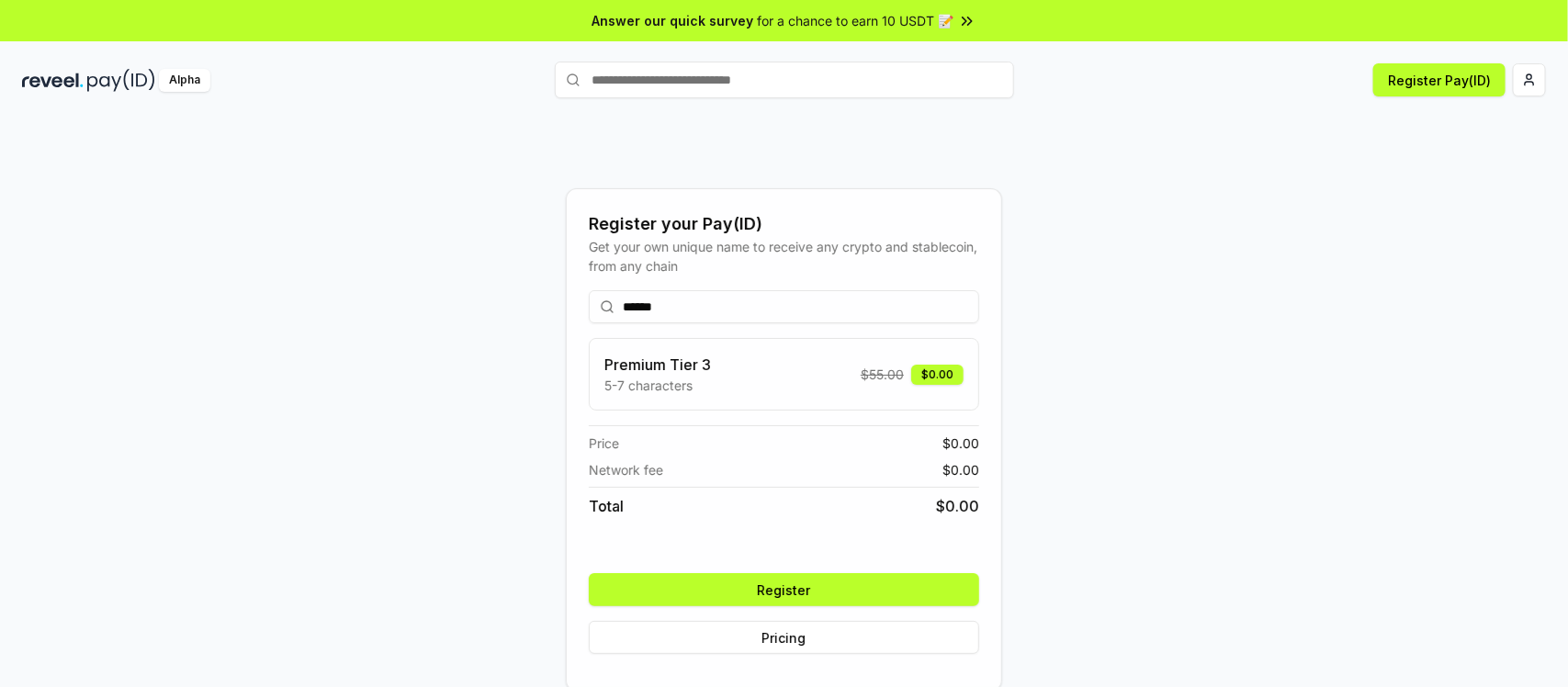 click on "******" at bounding box center [784, 307] 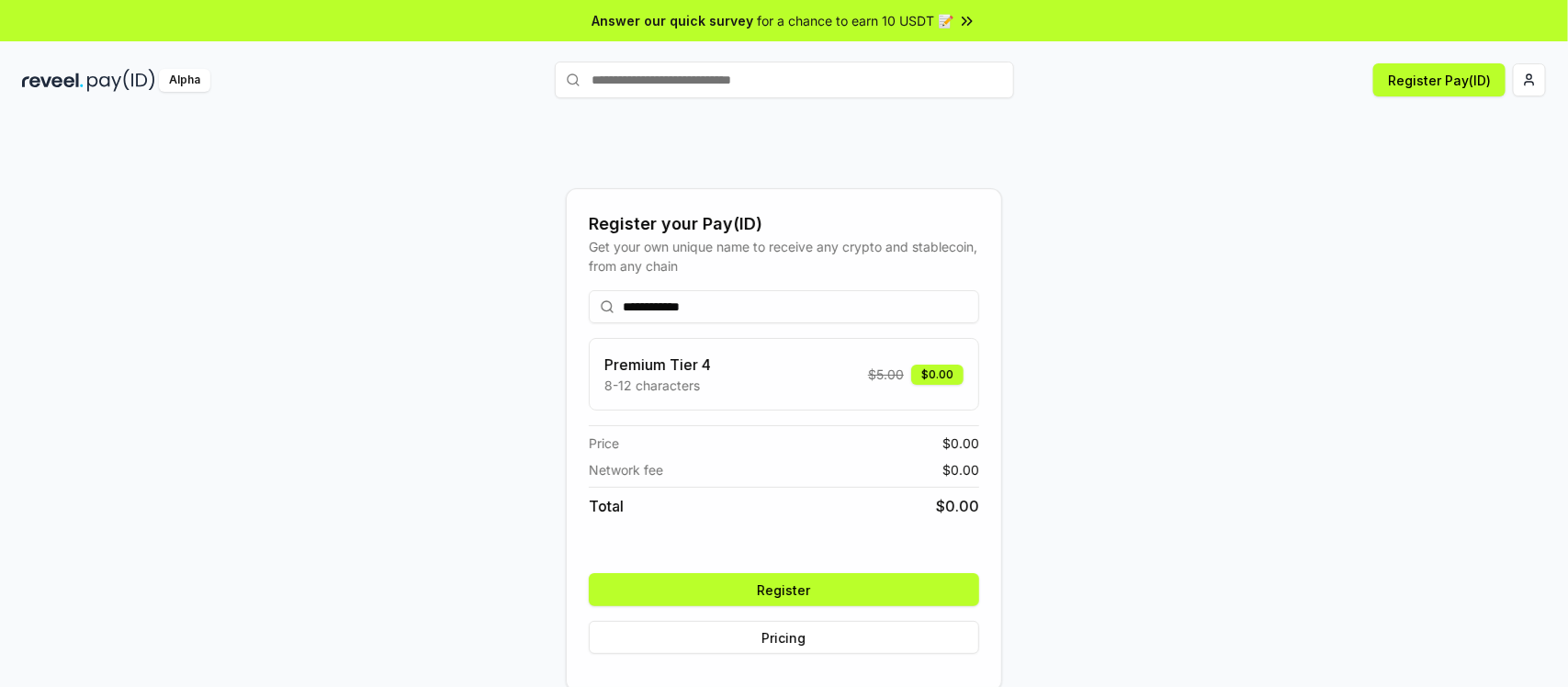 type on "**********" 